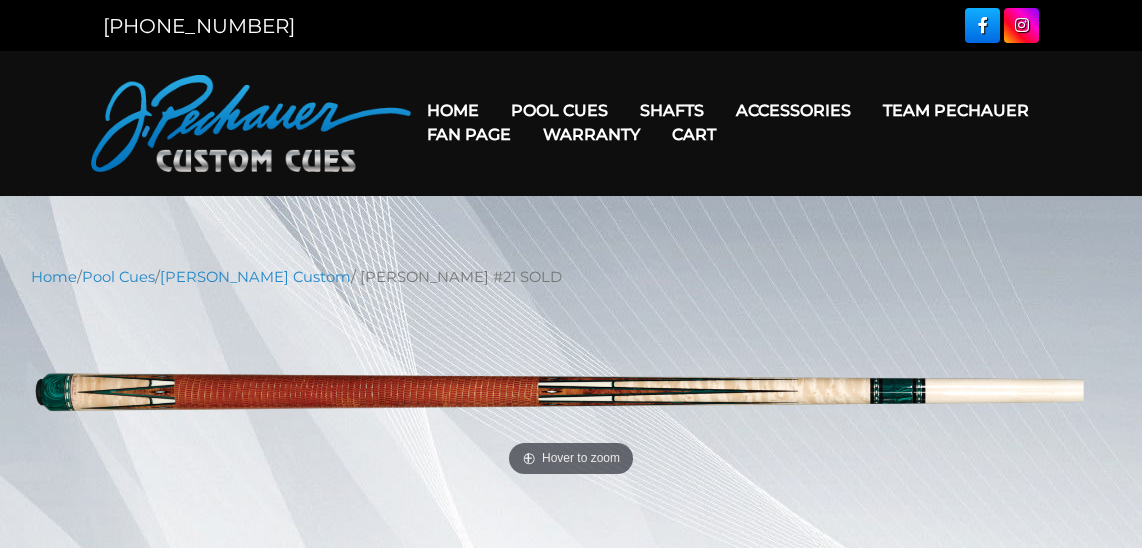 scroll, scrollTop: 0, scrollLeft: 0, axis: both 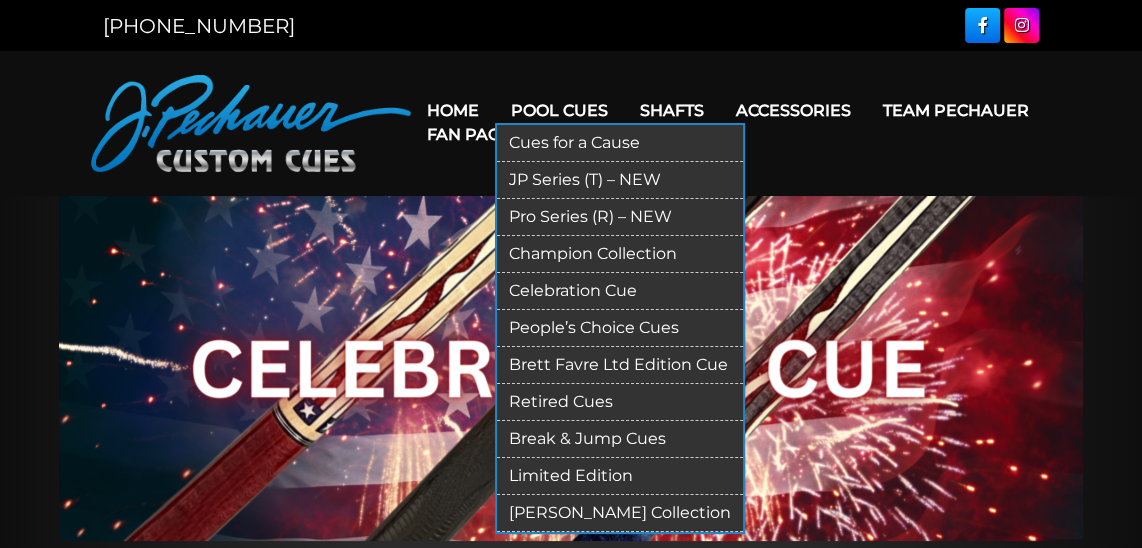 click on "Cues for a Cause" at bounding box center [620, 143] 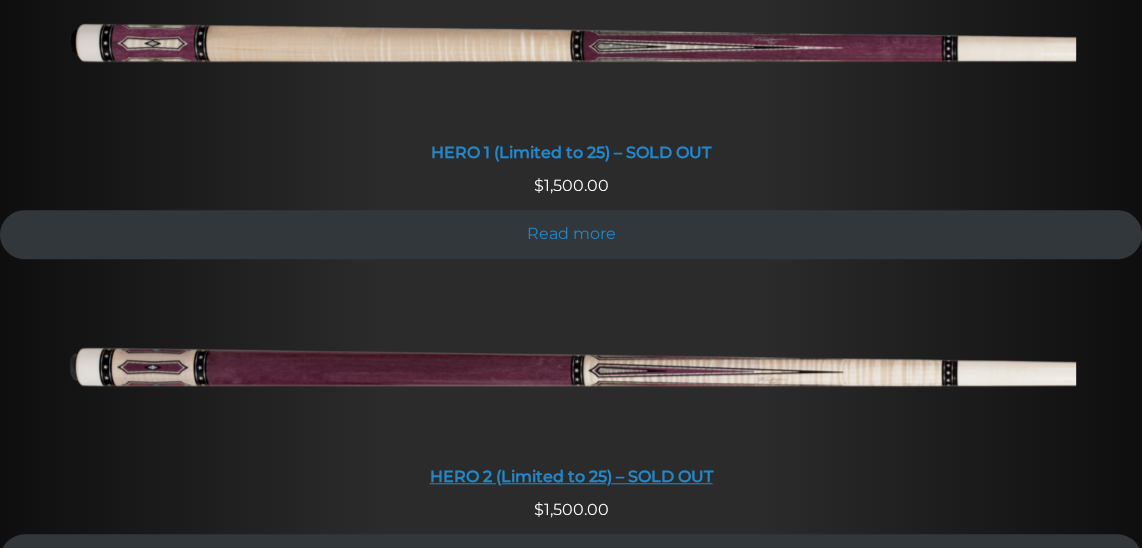 scroll, scrollTop: 864, scrollLeft: 0, axis: vertical 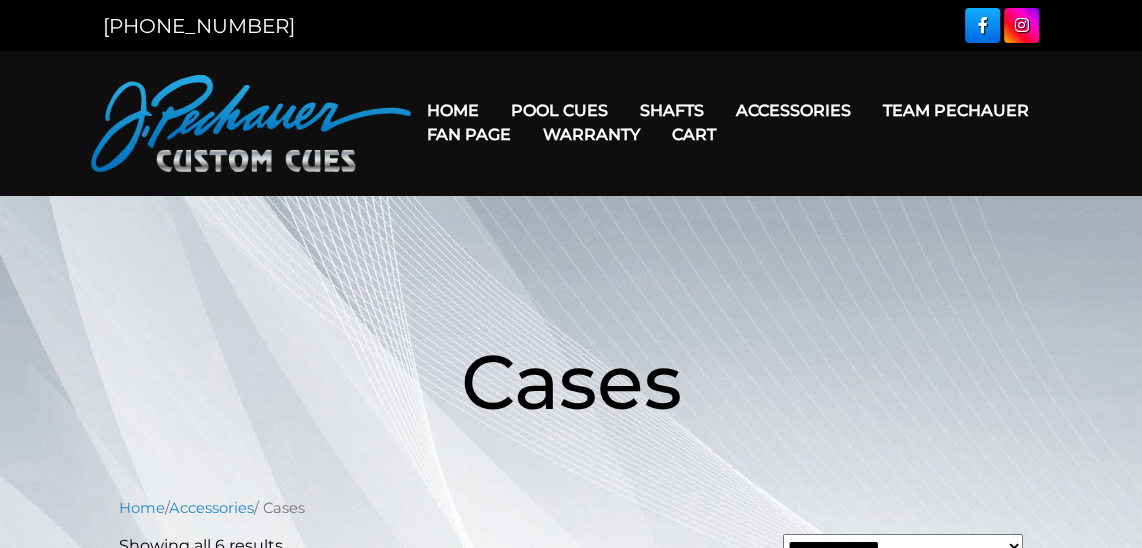 click at bounding box center [251, 123] 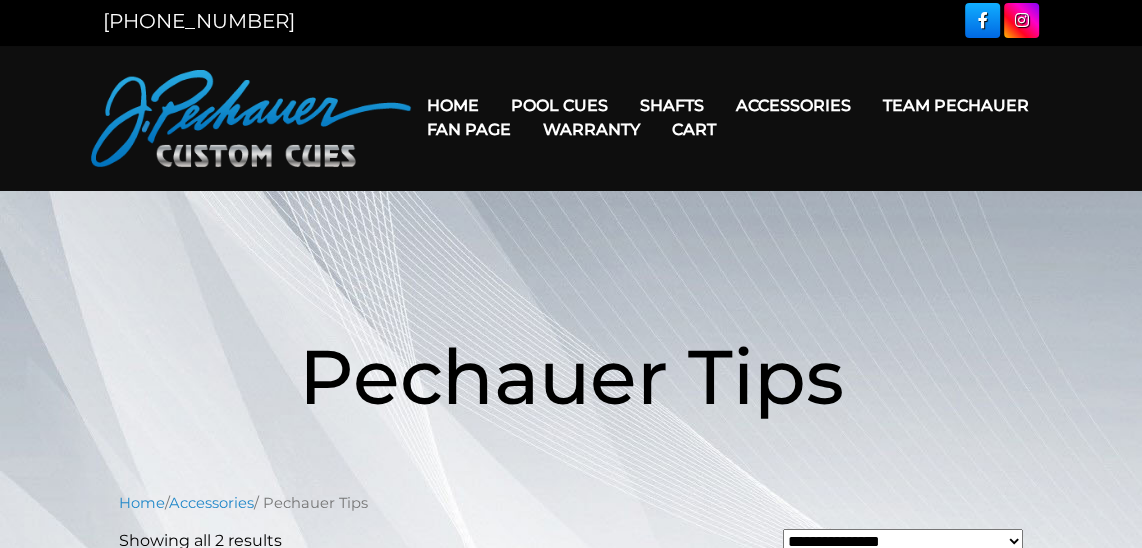 scroll, scrollTop: 0, scrollLeft: 0, axis: both 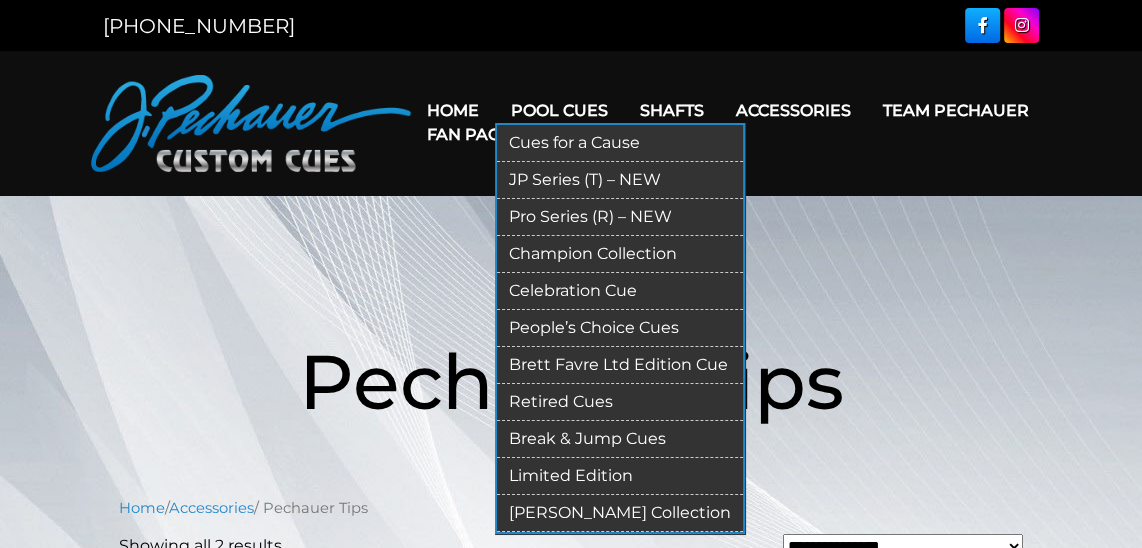 click on "Celebration Cue" at bounding box center (620, 291) 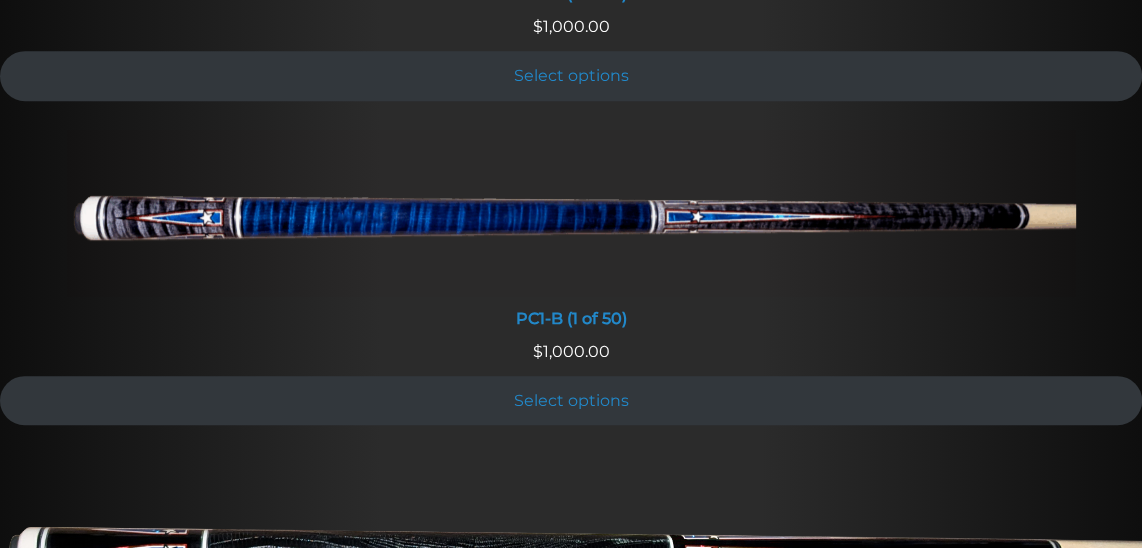 scroll, scrollTop: 1188, scrollLeft: 0, axis: vertical 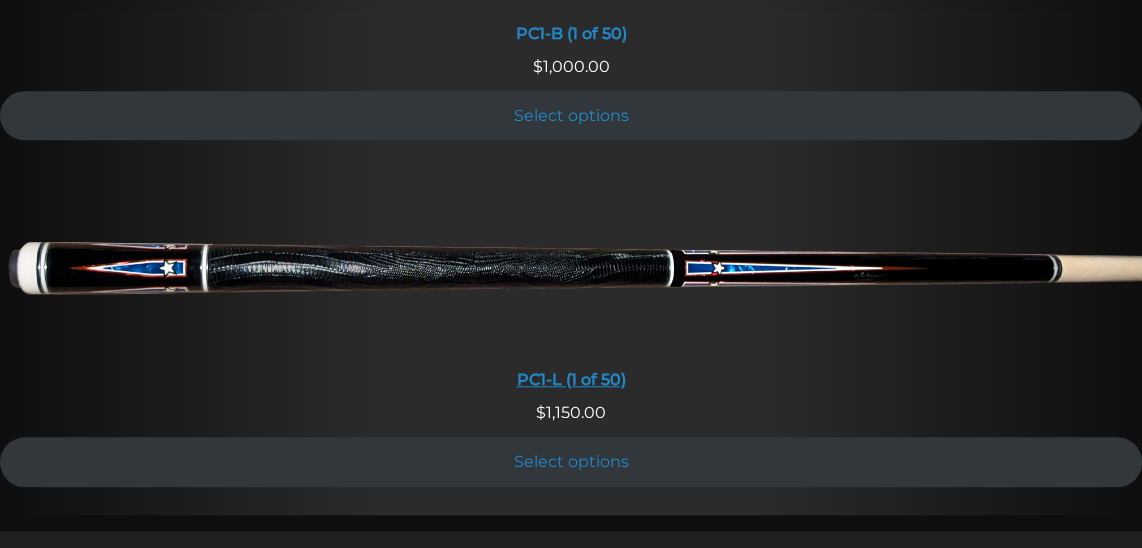click at bounding box center (571, 263) 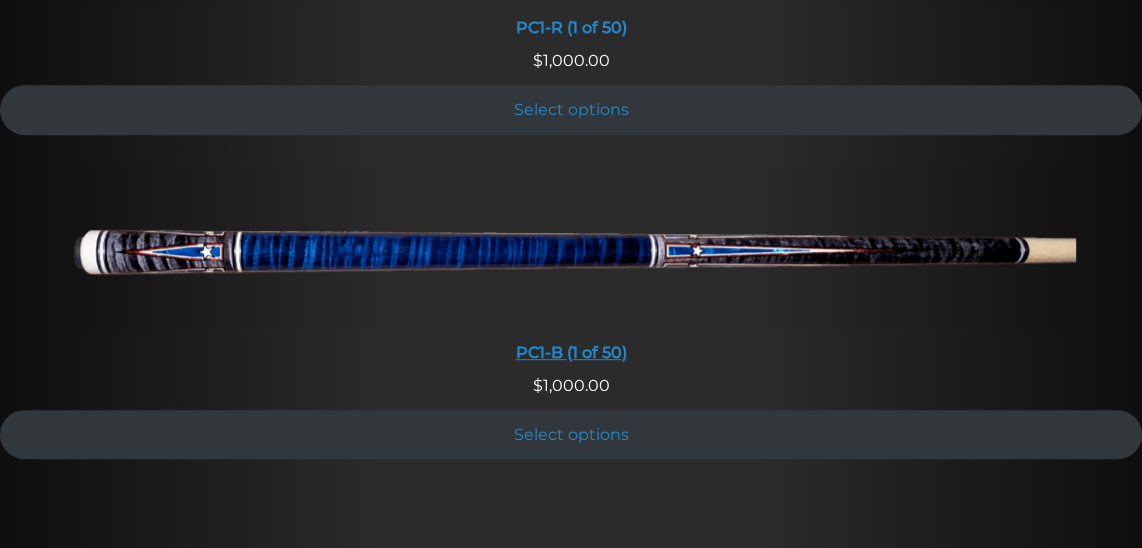 scroll, scrollTop: 864, scrollLeft: 0, axis: vertical 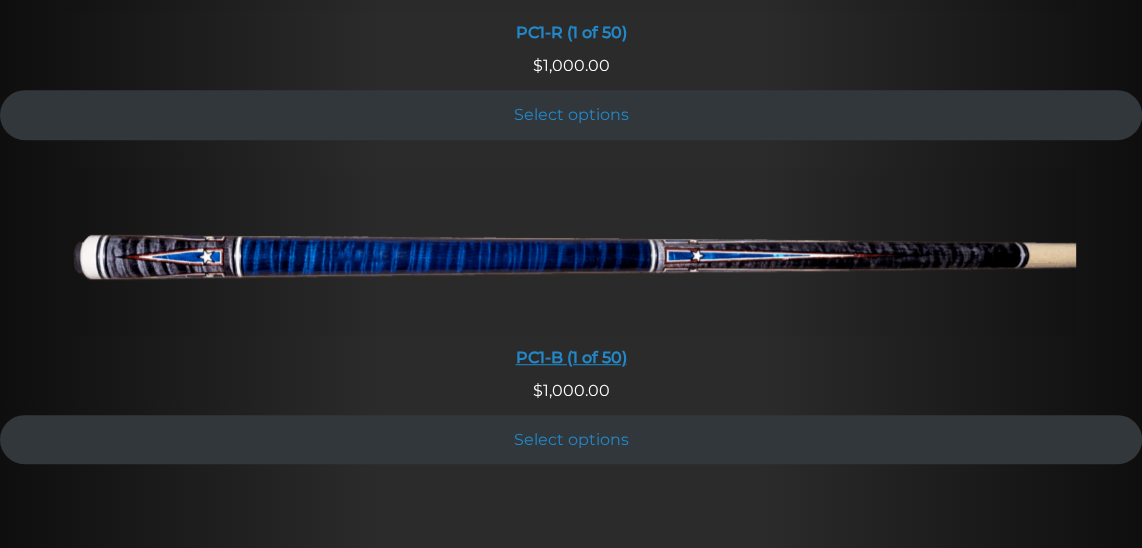 click at bounding box center (571, 252) 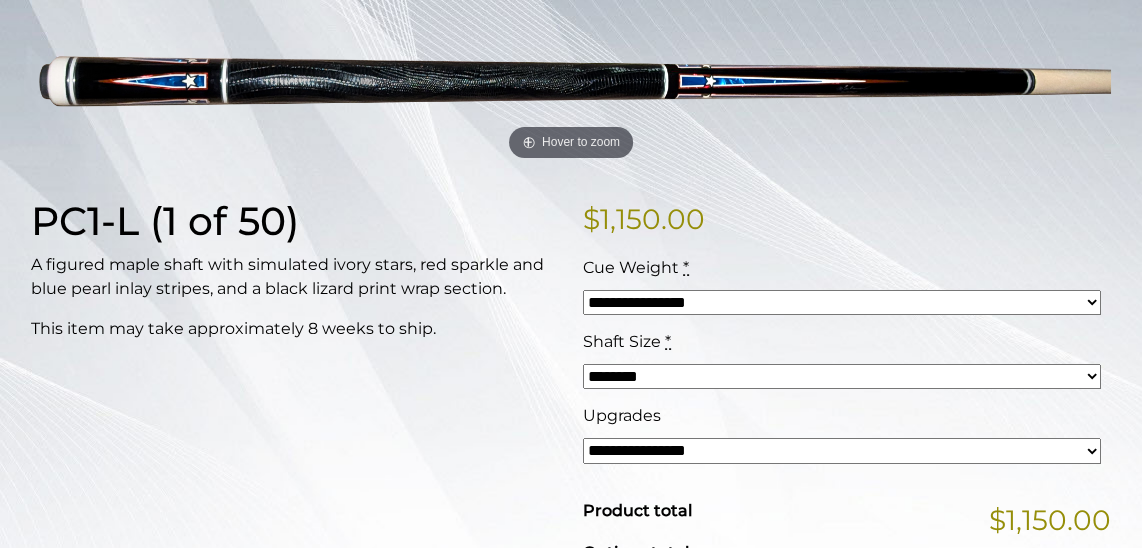 scroll, scrollTop: 324, scrollLeft: 0, axis: vertical 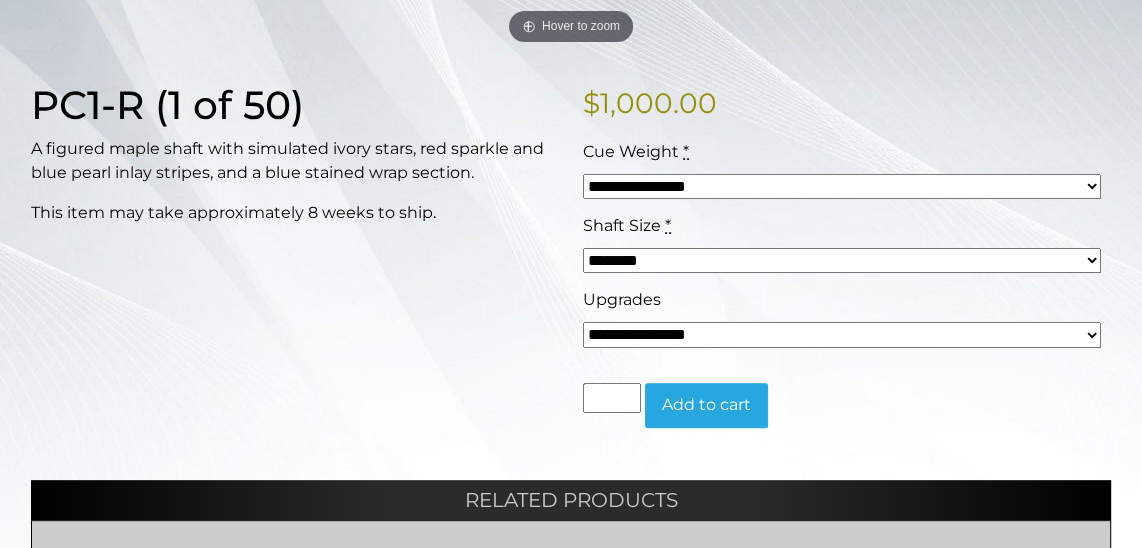 click on "**********" at bounding box center (842, 334) 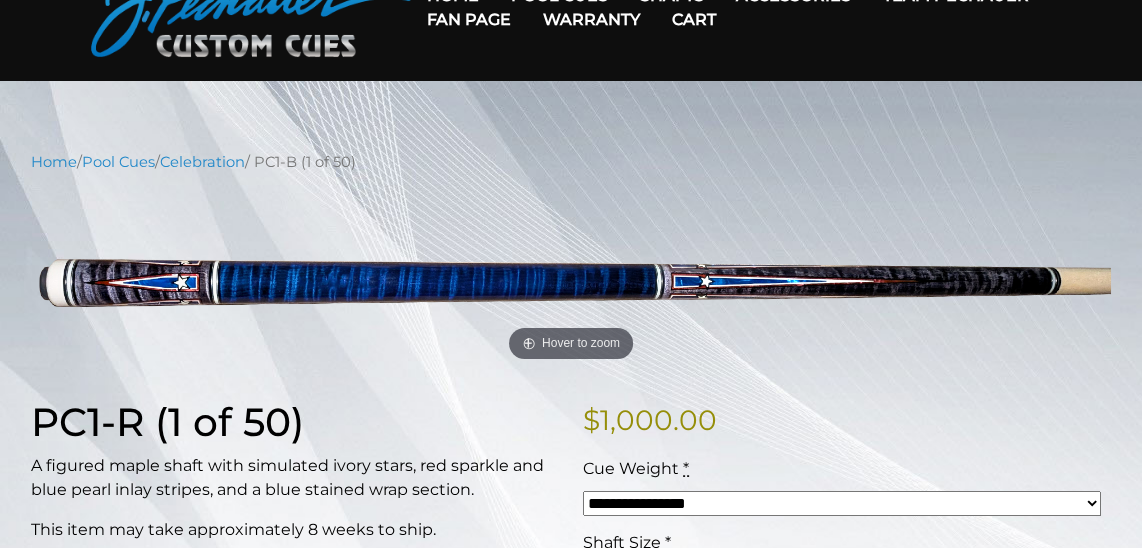 scroll, scrollTop: 108, scrollLeft: 0, axis: vertical 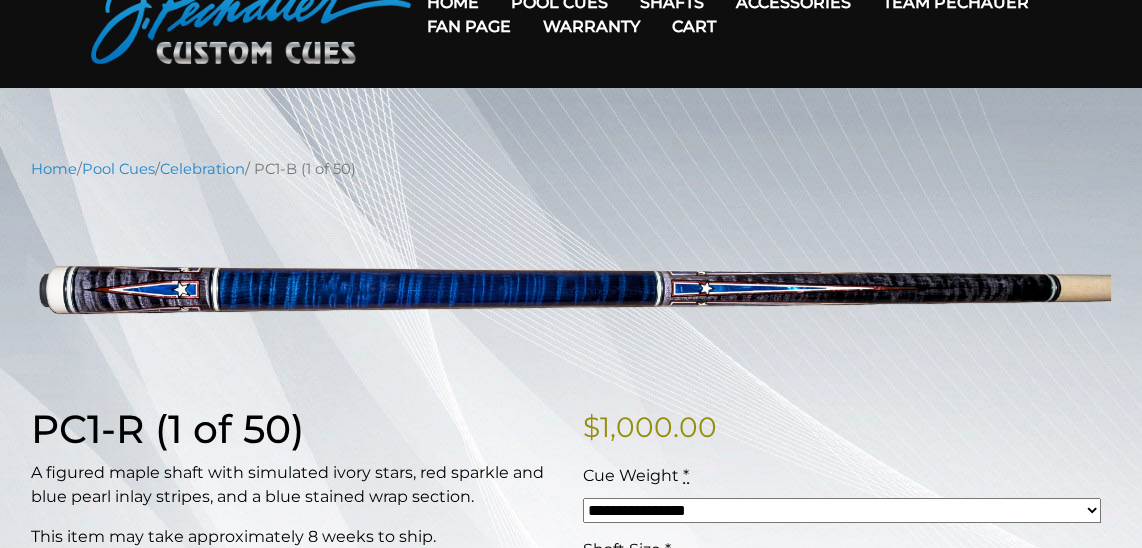 drag, startPoint x: 1081, startPoint y: 128, endPoint x: 1016, endPoint y: 127, distance: 65.00769 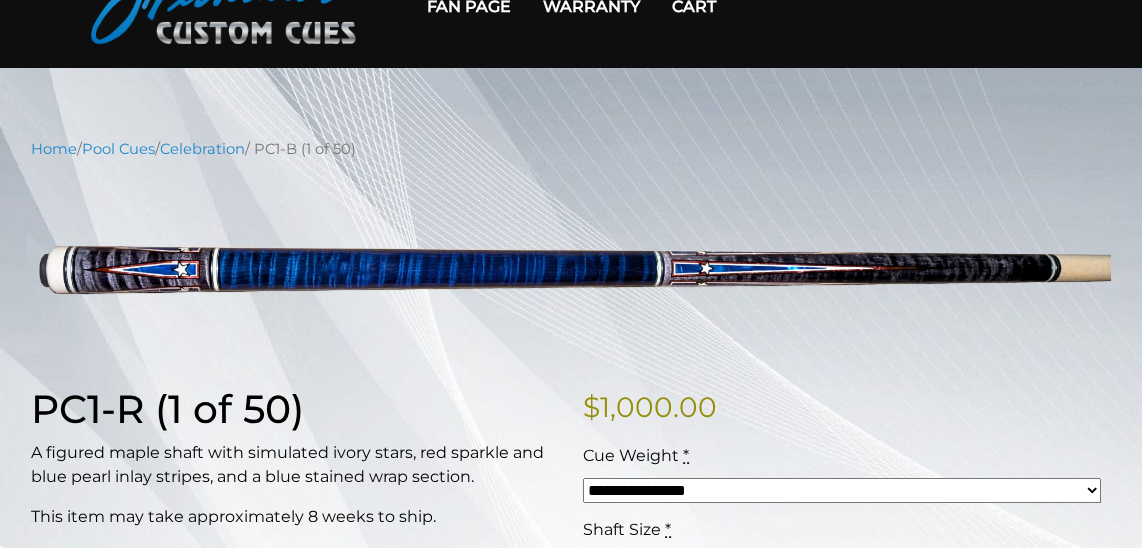 scroll, scrollTop: 0, scrollLeft: 0, axis: both 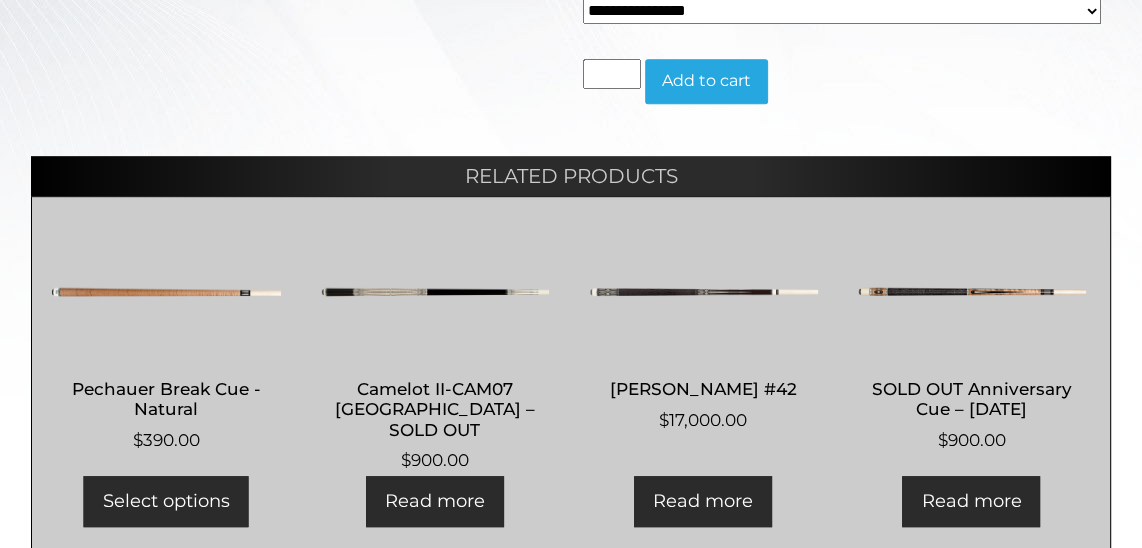 click at bounding box center [703, 292] 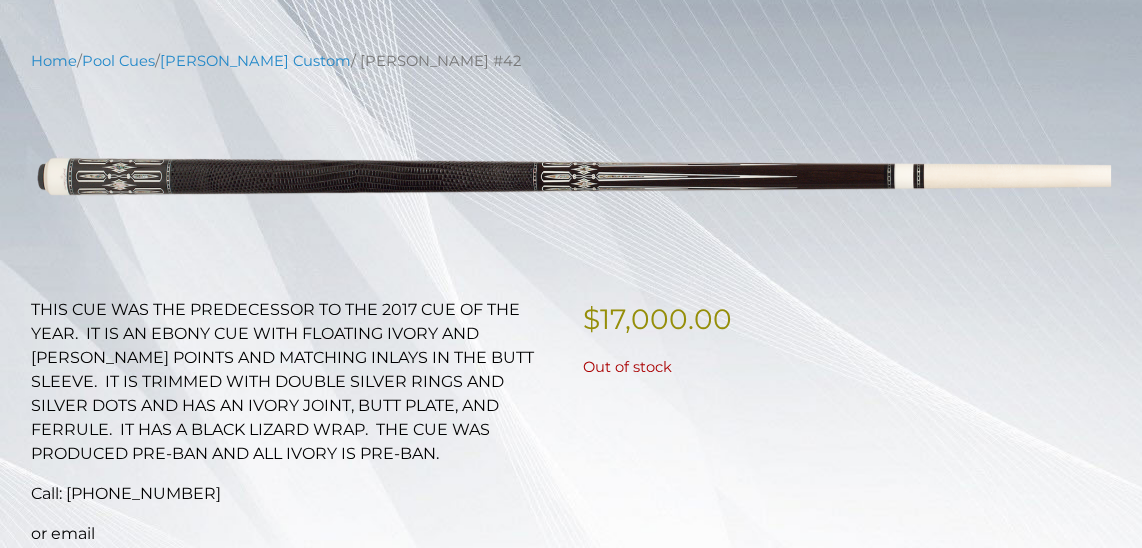 scroll, scrollTop: 0, scrollLeft: 0, axis: both 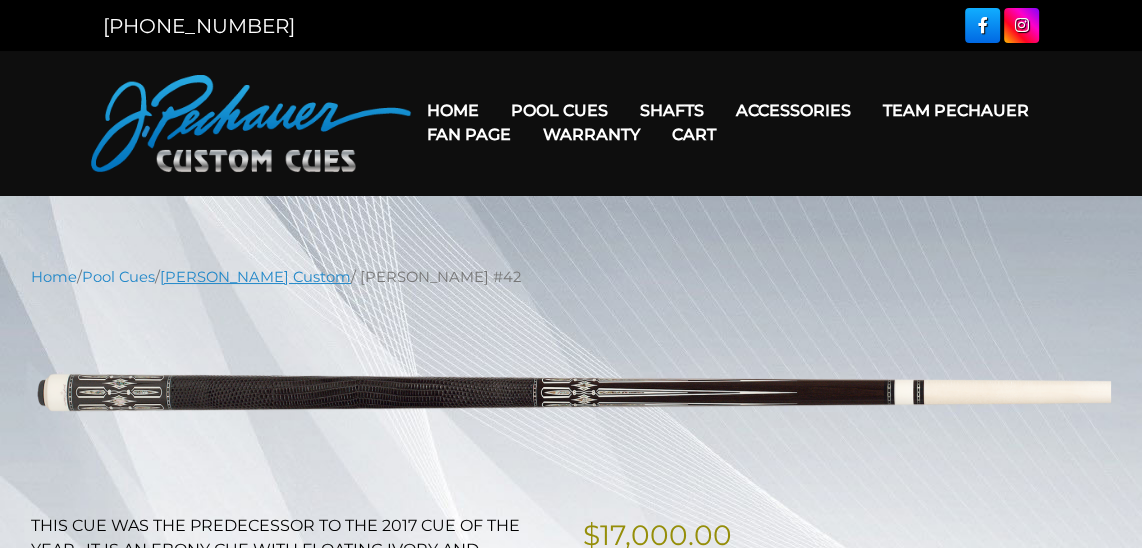 click on "[PERSON_NAME] Custom" at bounding box center (255, 277) 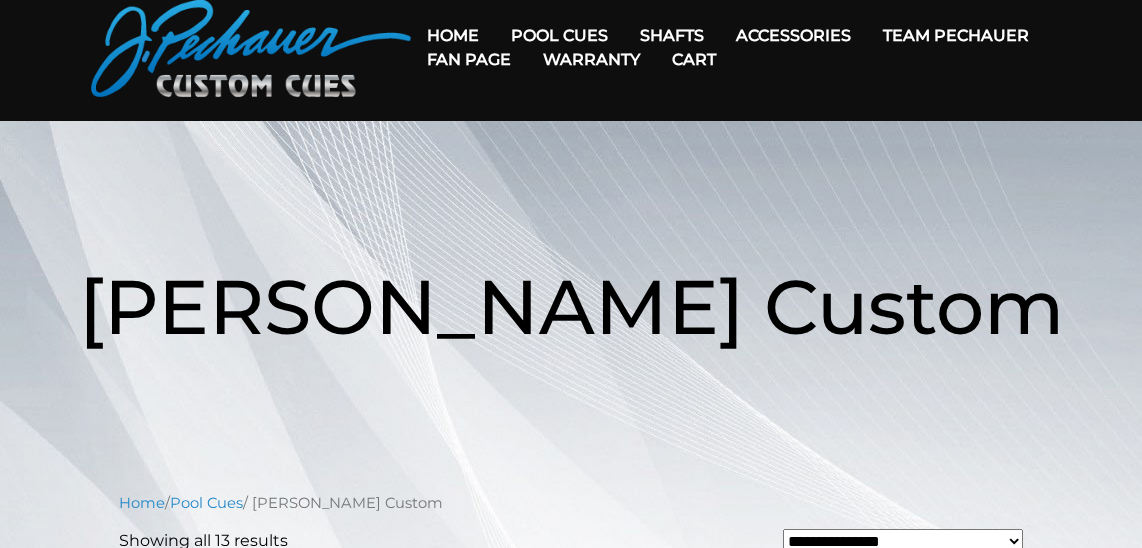scroll, scrollTop: 0, scrollLeft: 0, axis: both 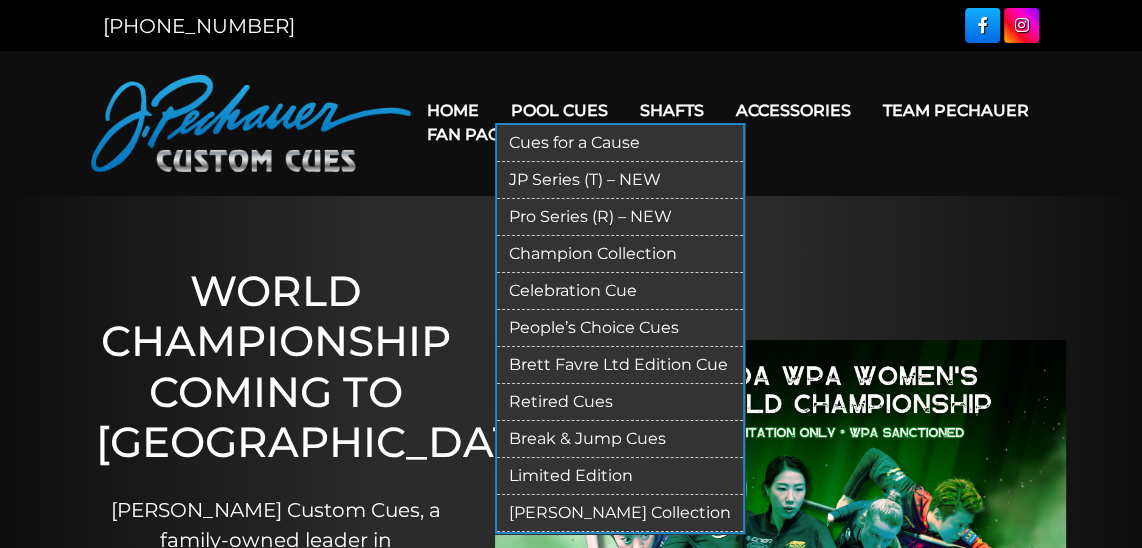 click on "Celebration Cue" at bounding box center [620, 291] 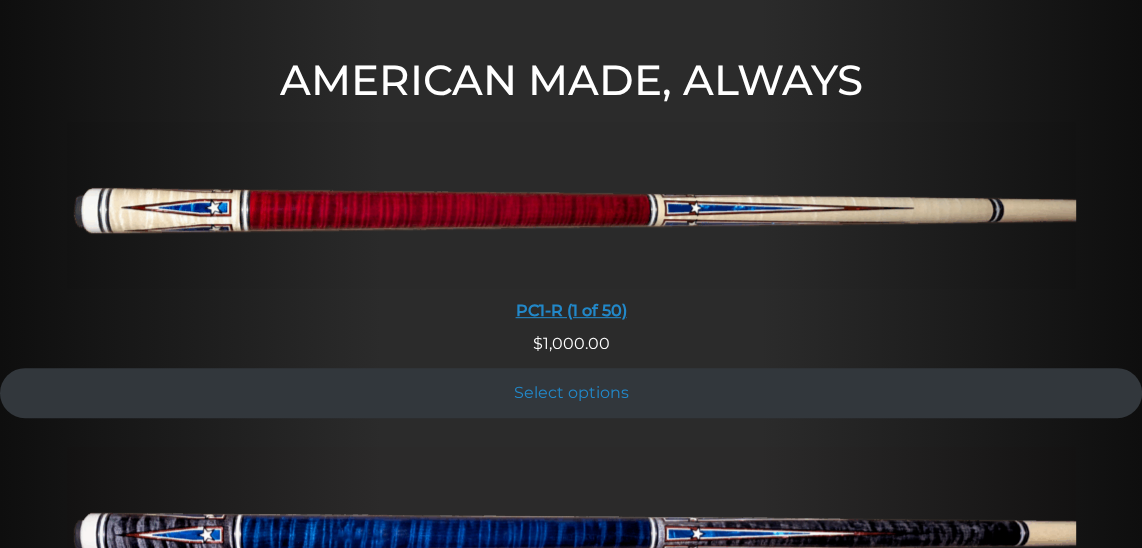 scroll, scrollTop: 648, scrollLeft: 0, axis: vertical 